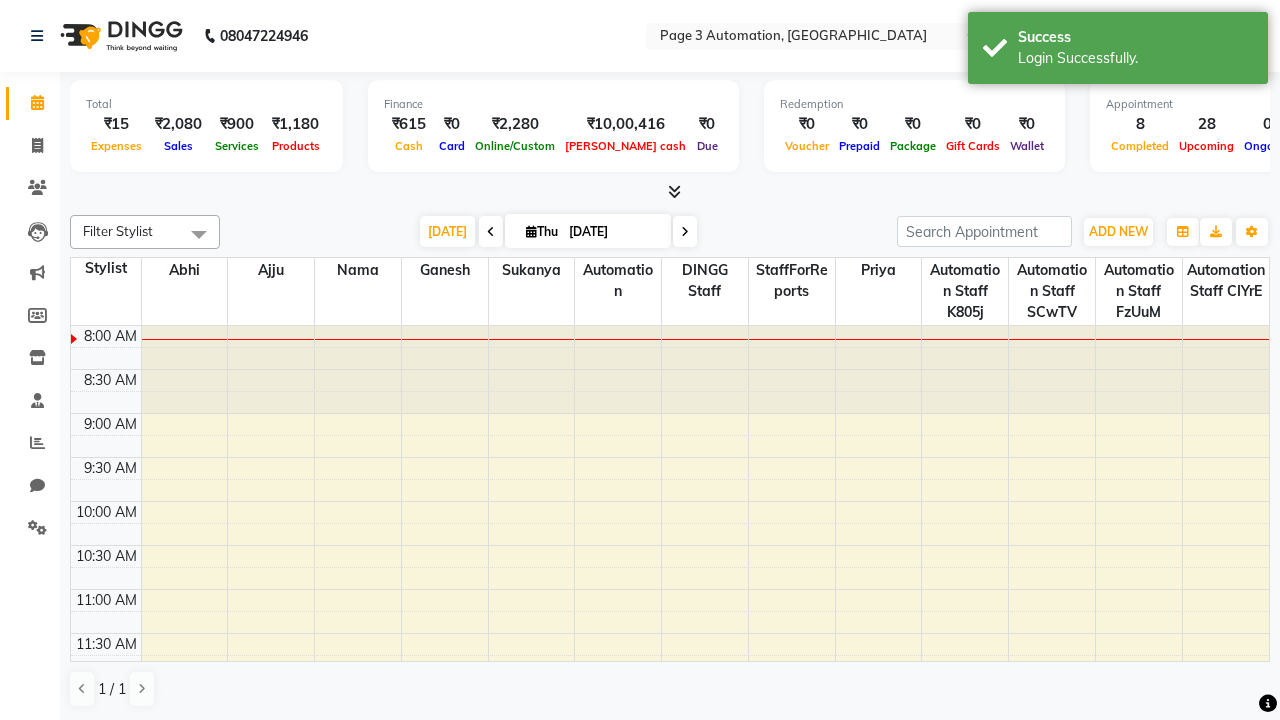 scroll, scrollTop: 0, scrollLeft: 0, axis: both 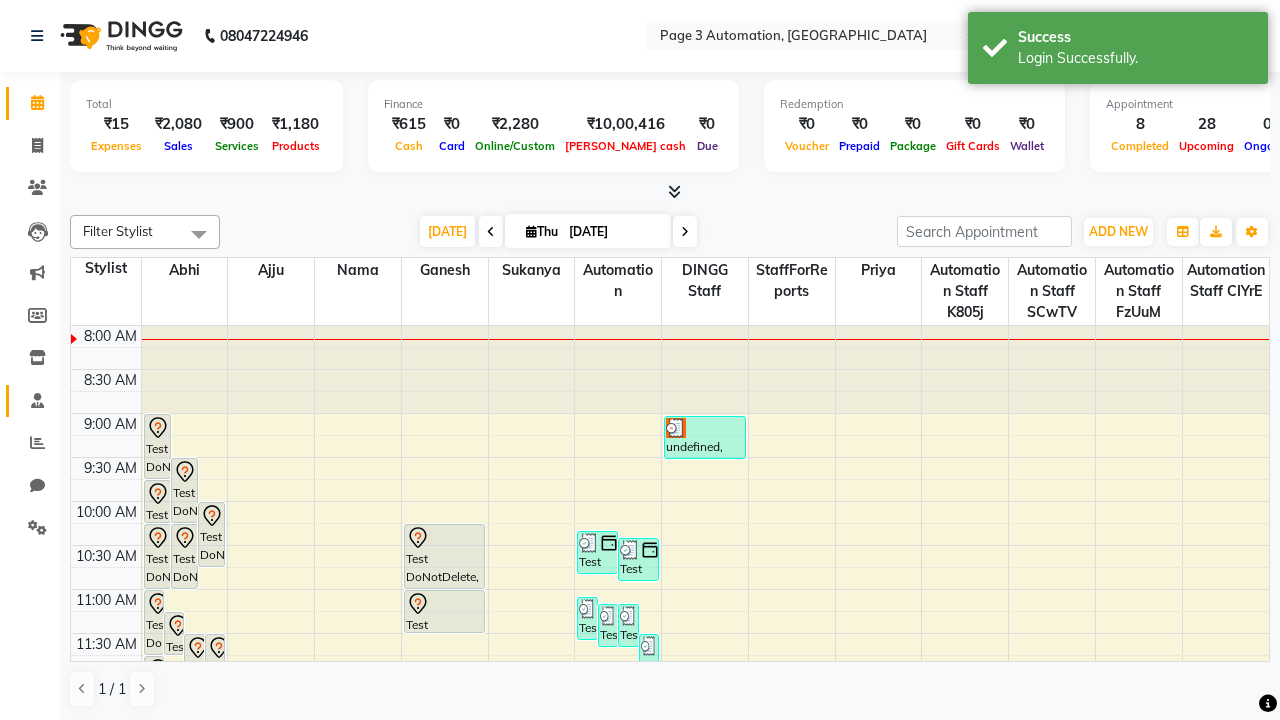 click 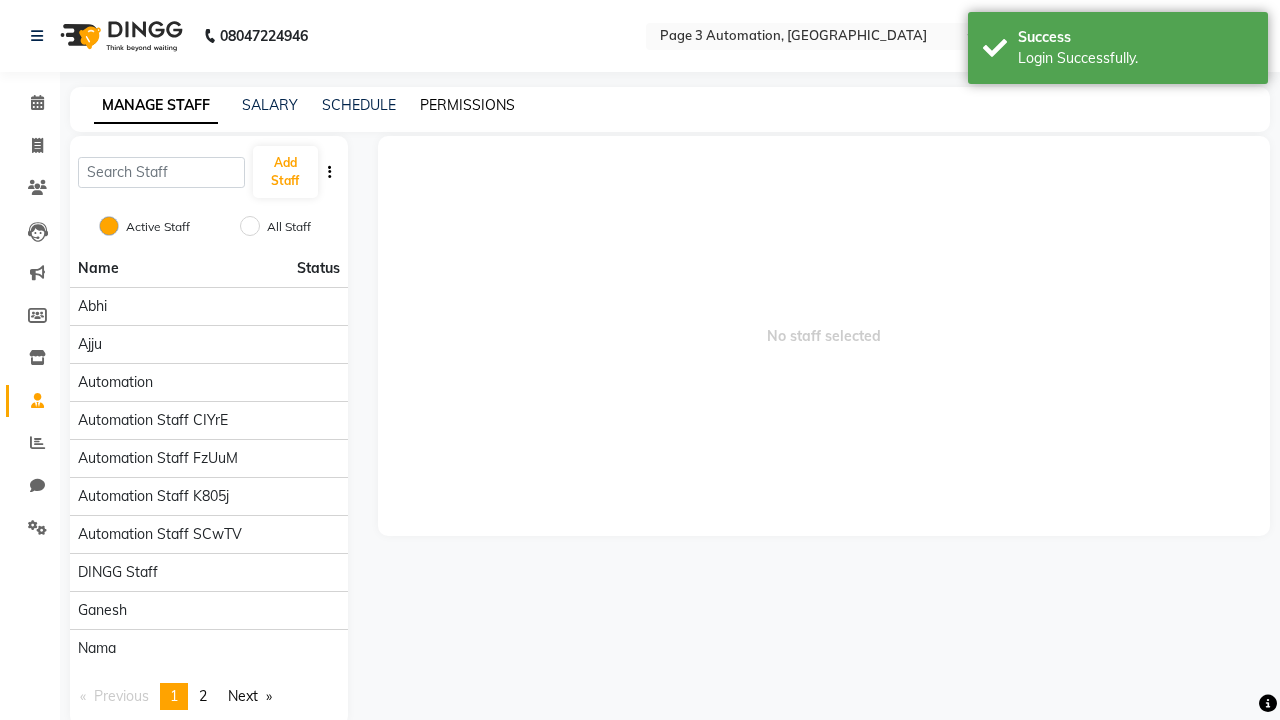 click on "PERMISSIONS" 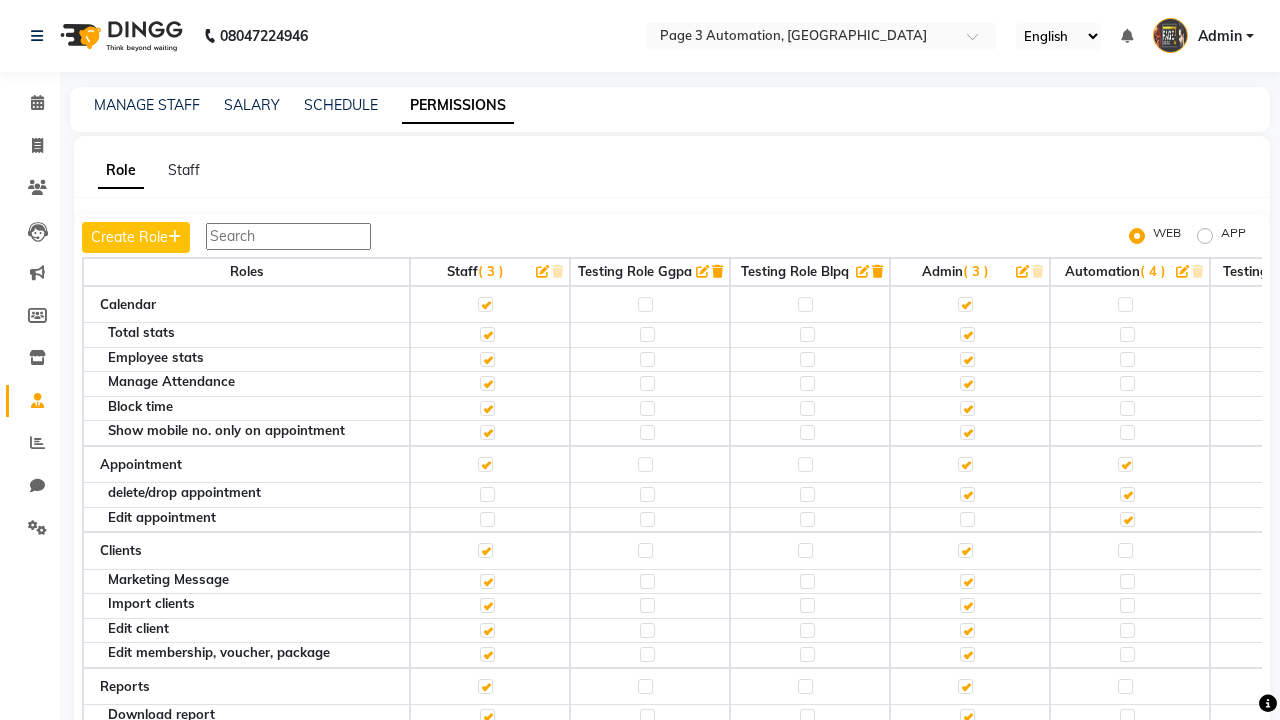 click 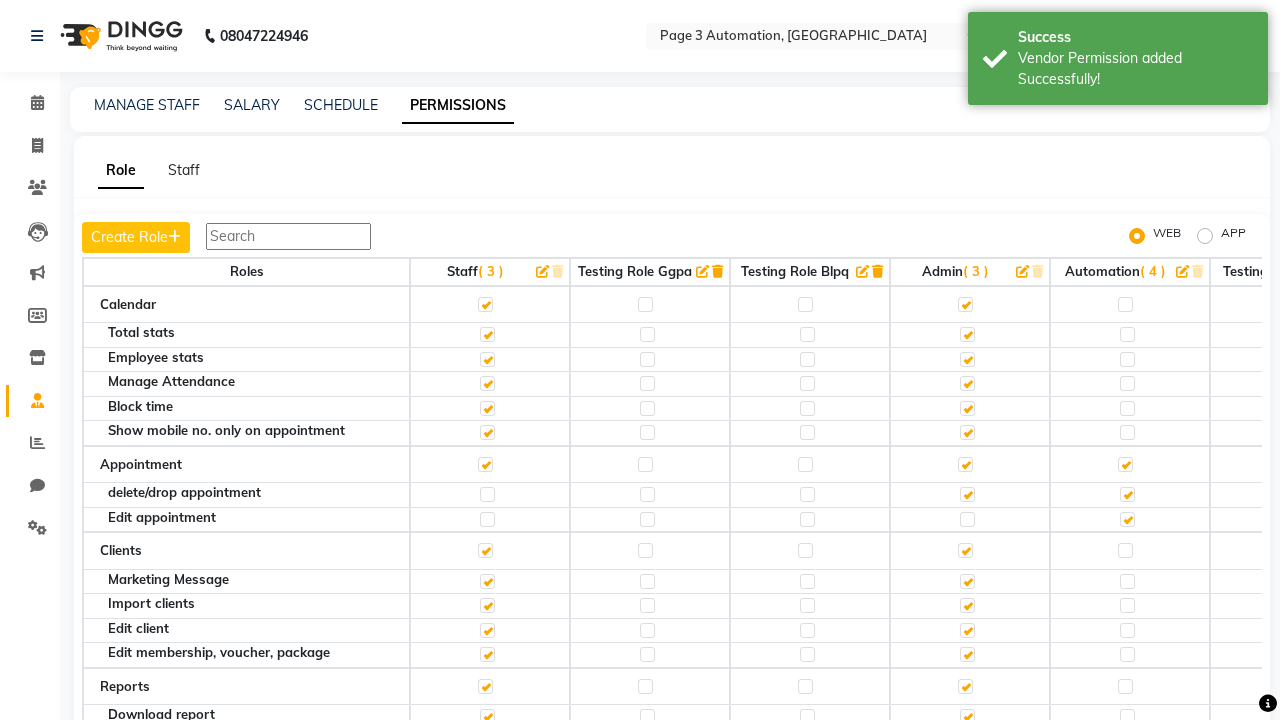 scroll, scrollTop: 1724, scrollLeft: 0, axis: vertical 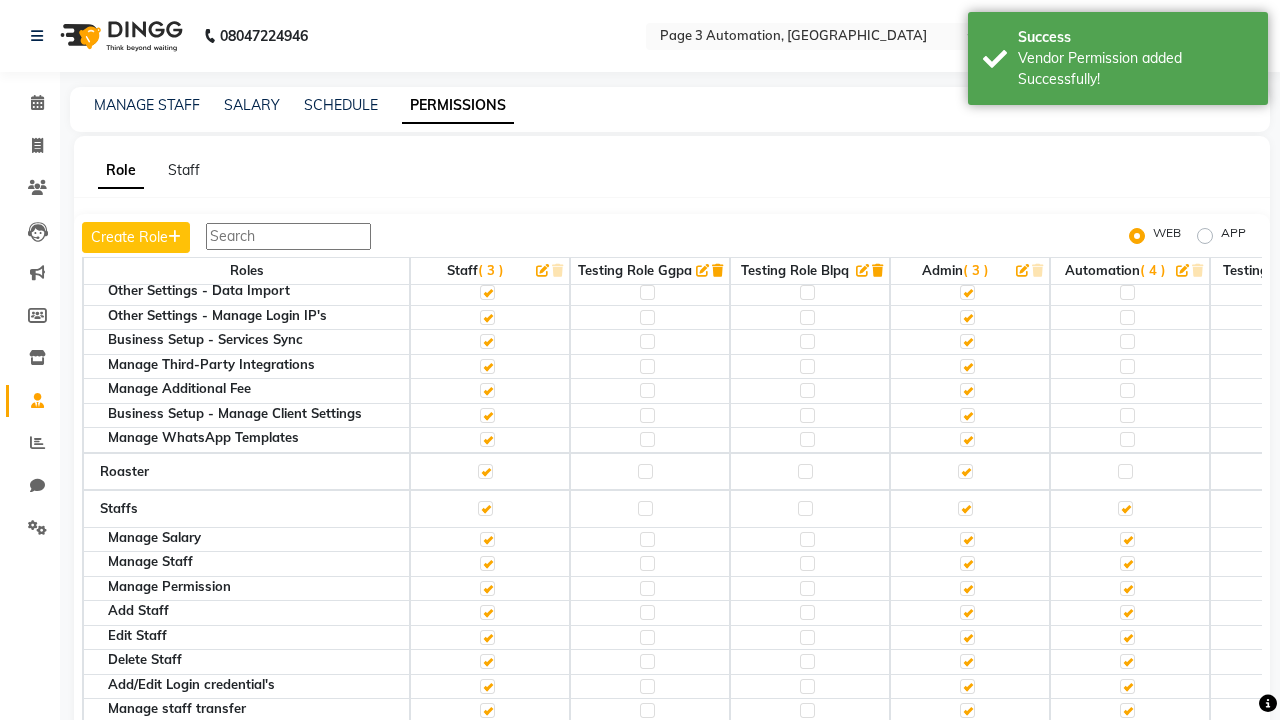 click 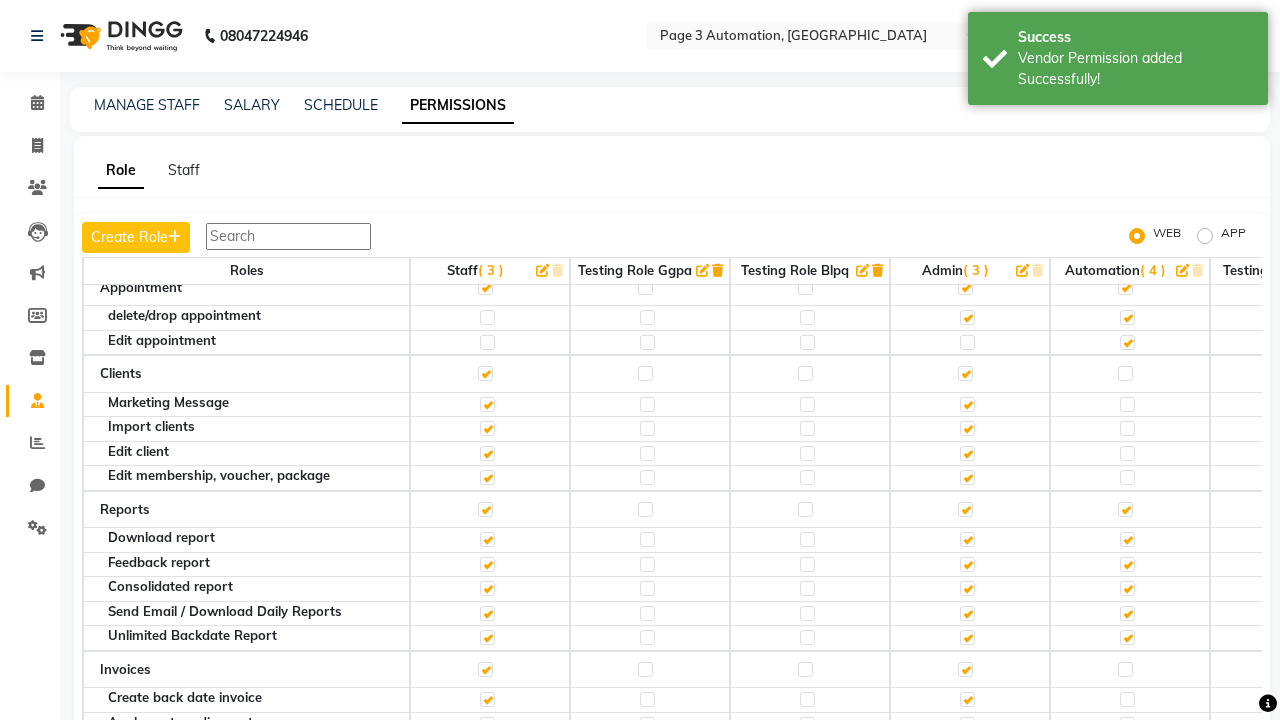 click 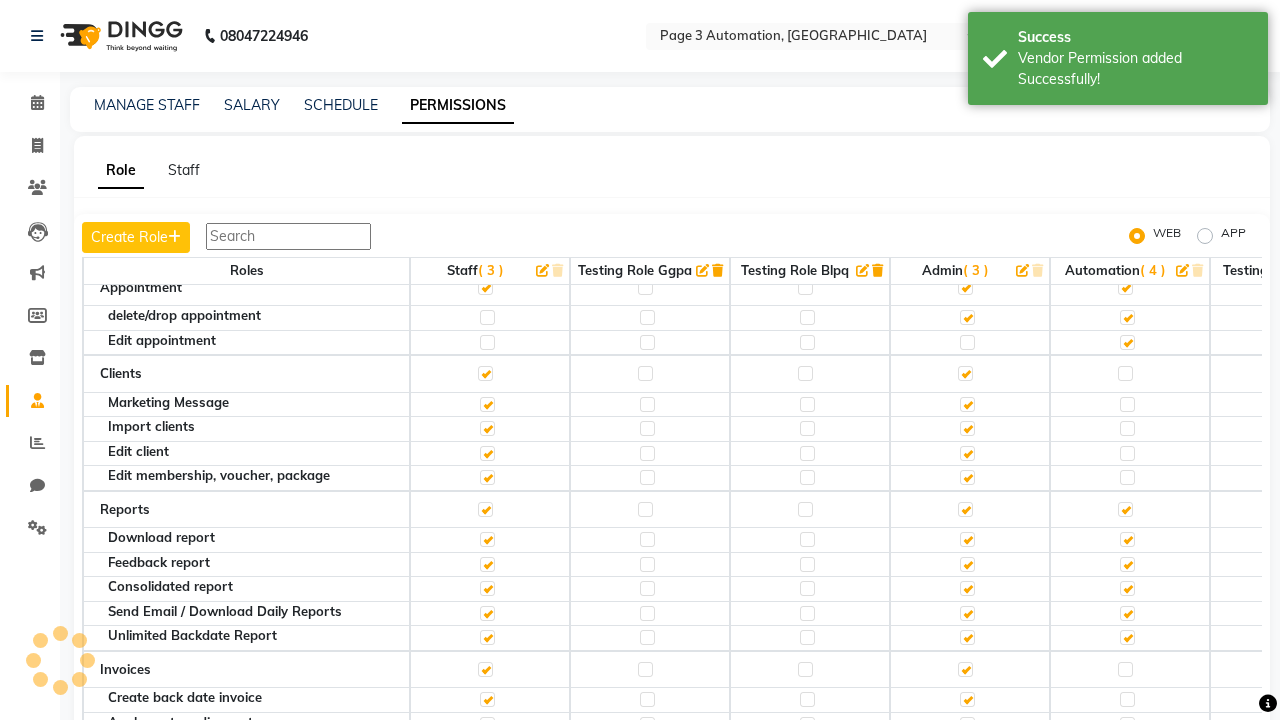 scroll, scrollTop: 742, scrollLeft: 0, axis: vertical 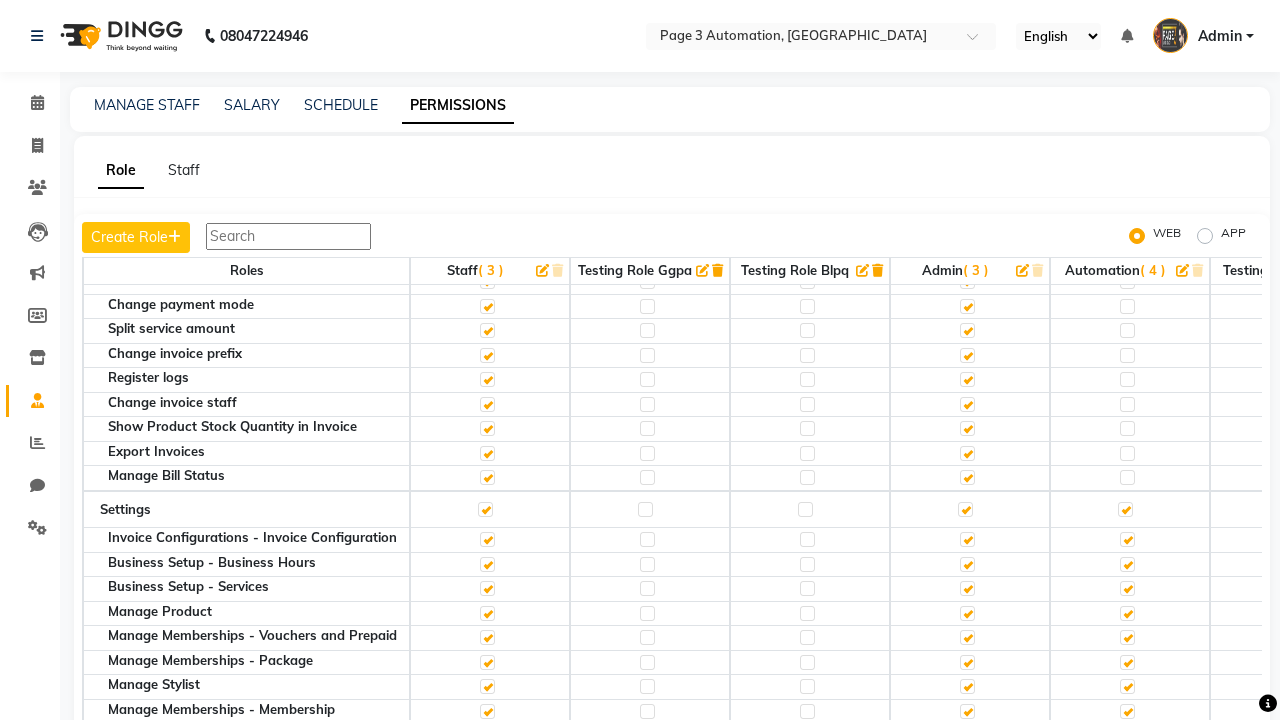 click on "Admin" at bounding box center (1220, 36) 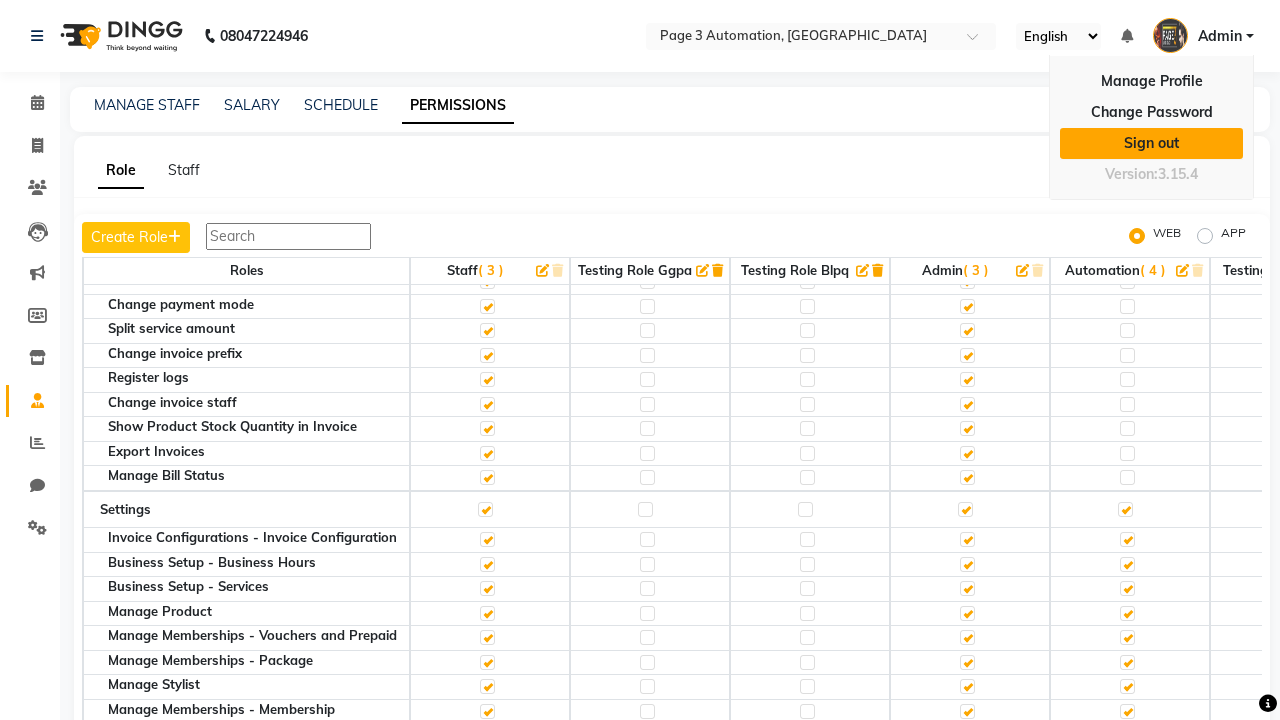 click on "Sign out" at bounding box center (1151, 143) 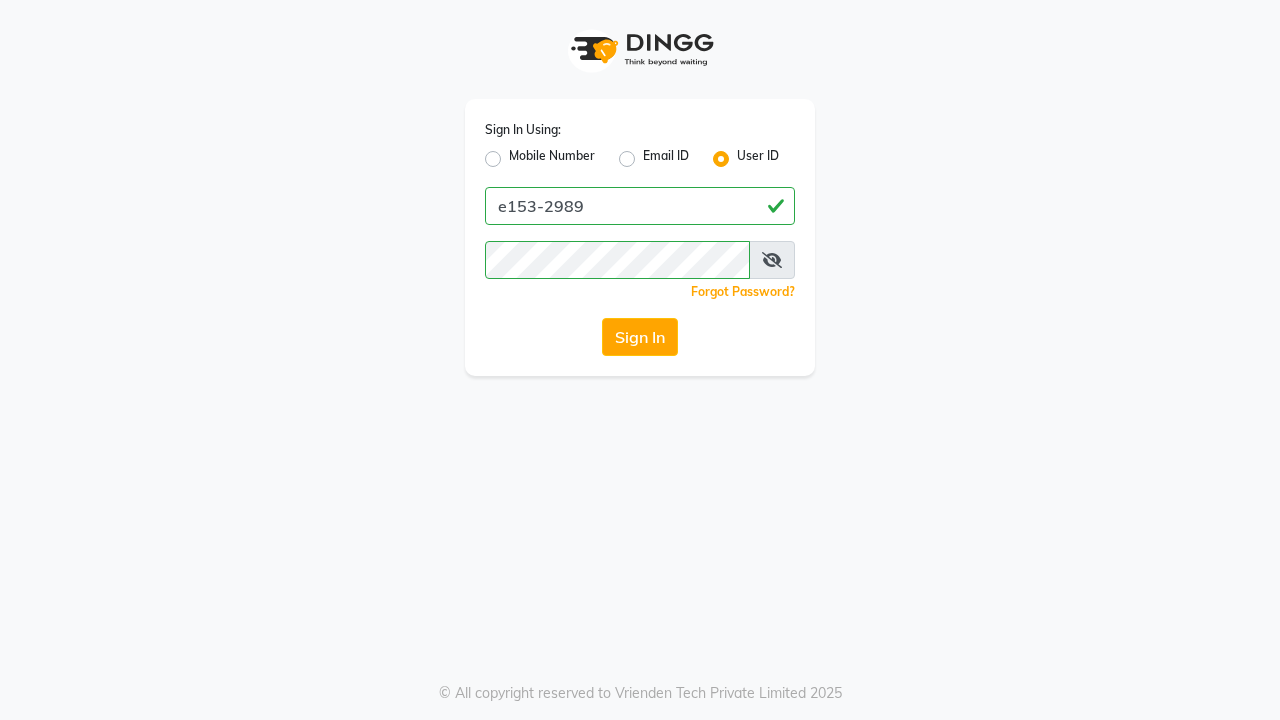 scroll, scrollTop: 0, scrollLeft: 0, axis: both 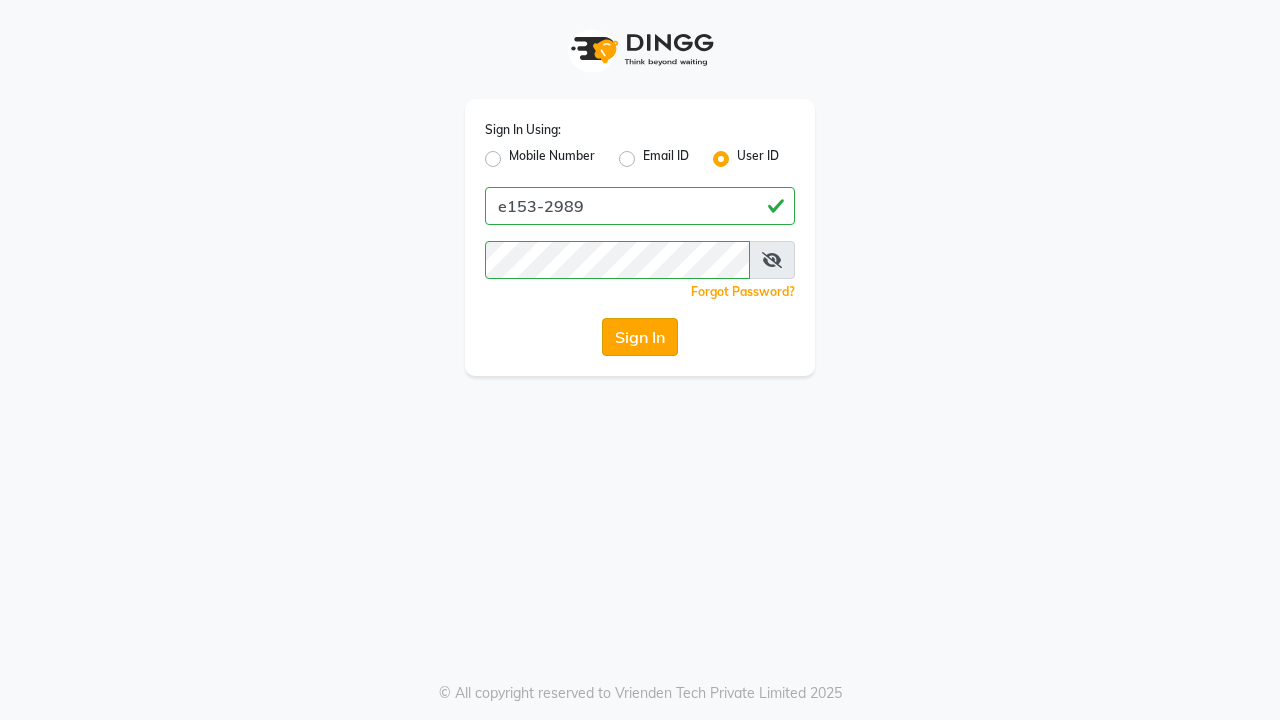 click on "Sign In" 